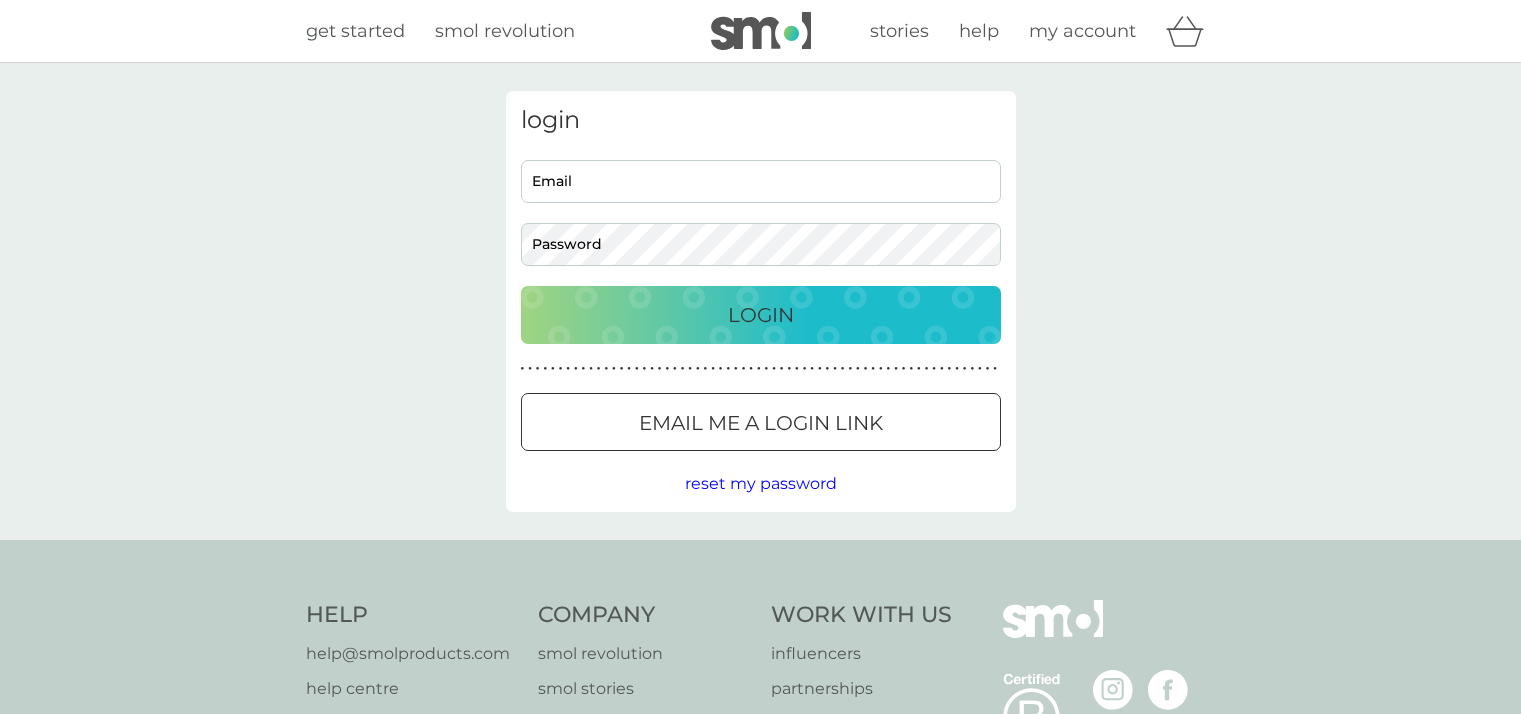 scroll, scrollTop: 0, scrollLeft: 0, axis: both 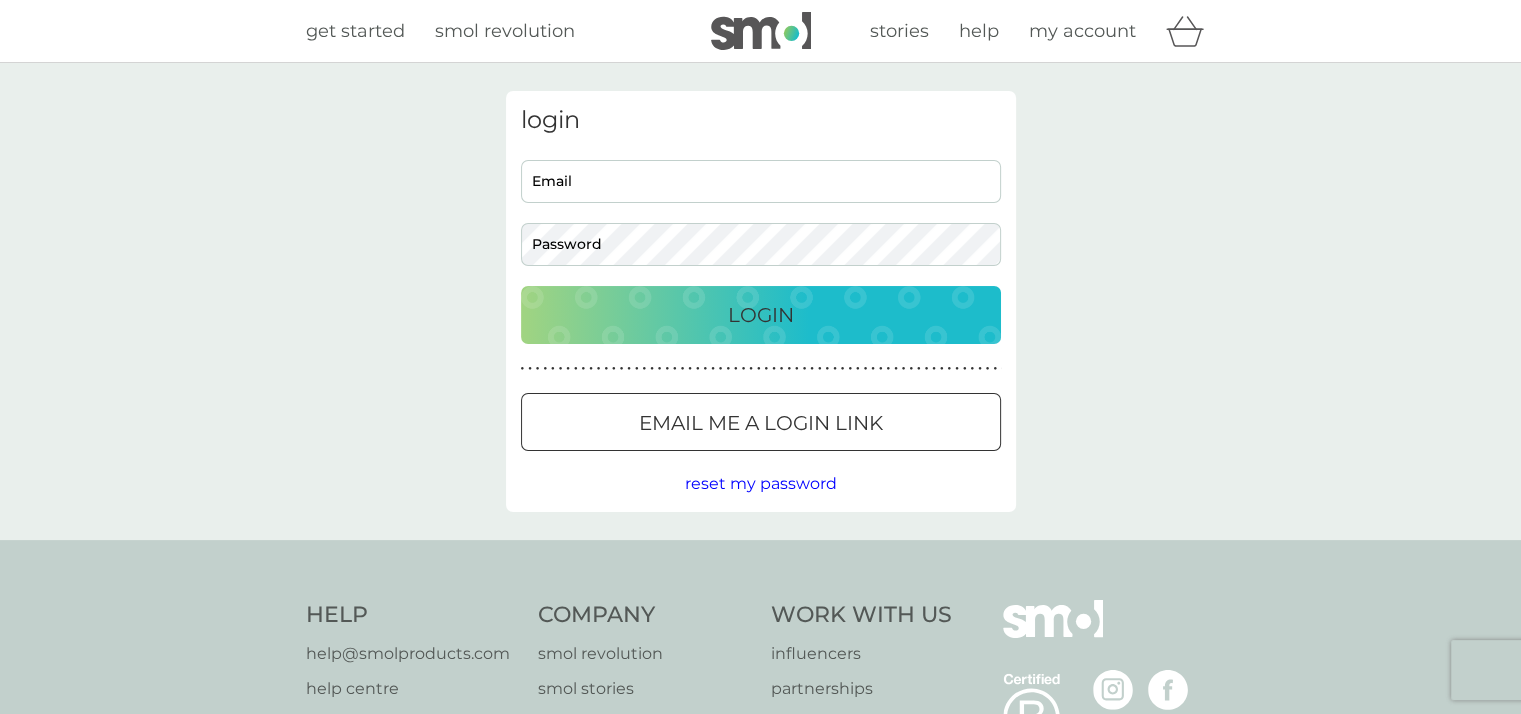 click on "Email" at bounding box center (761, 181) 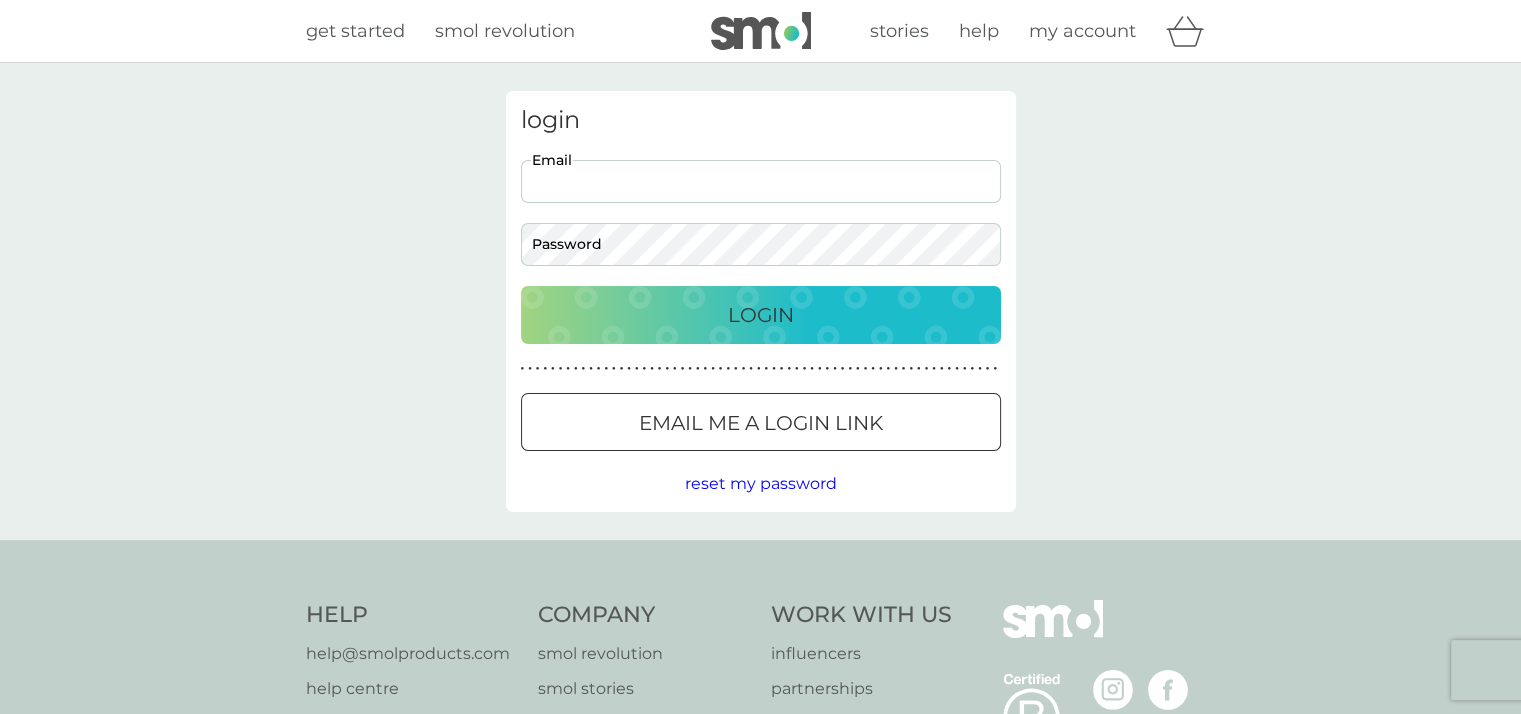 type on "[USERNAME]@[DOMAIN]" 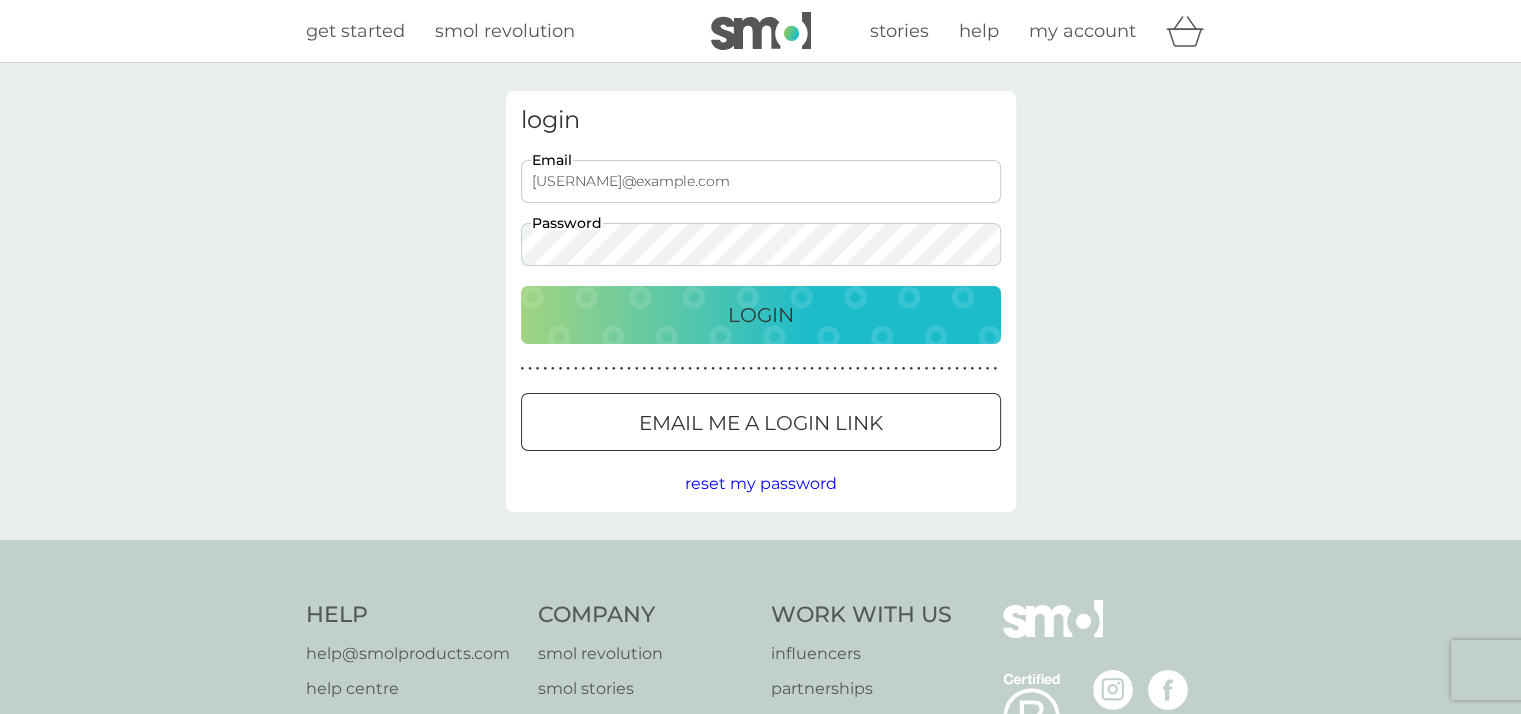 click on "Login" at bounding box center [761, 315] 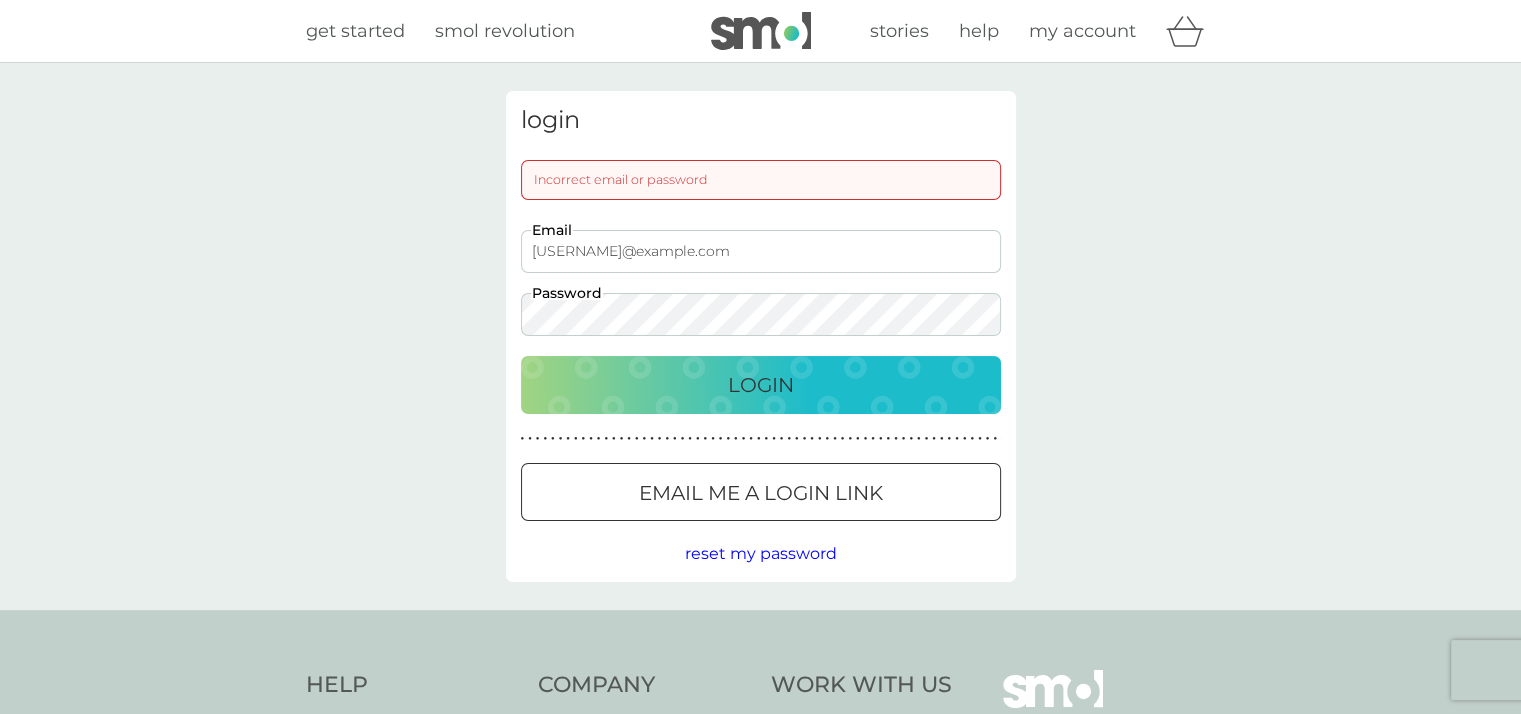 click on "Login" at bounding box center [761, 385] 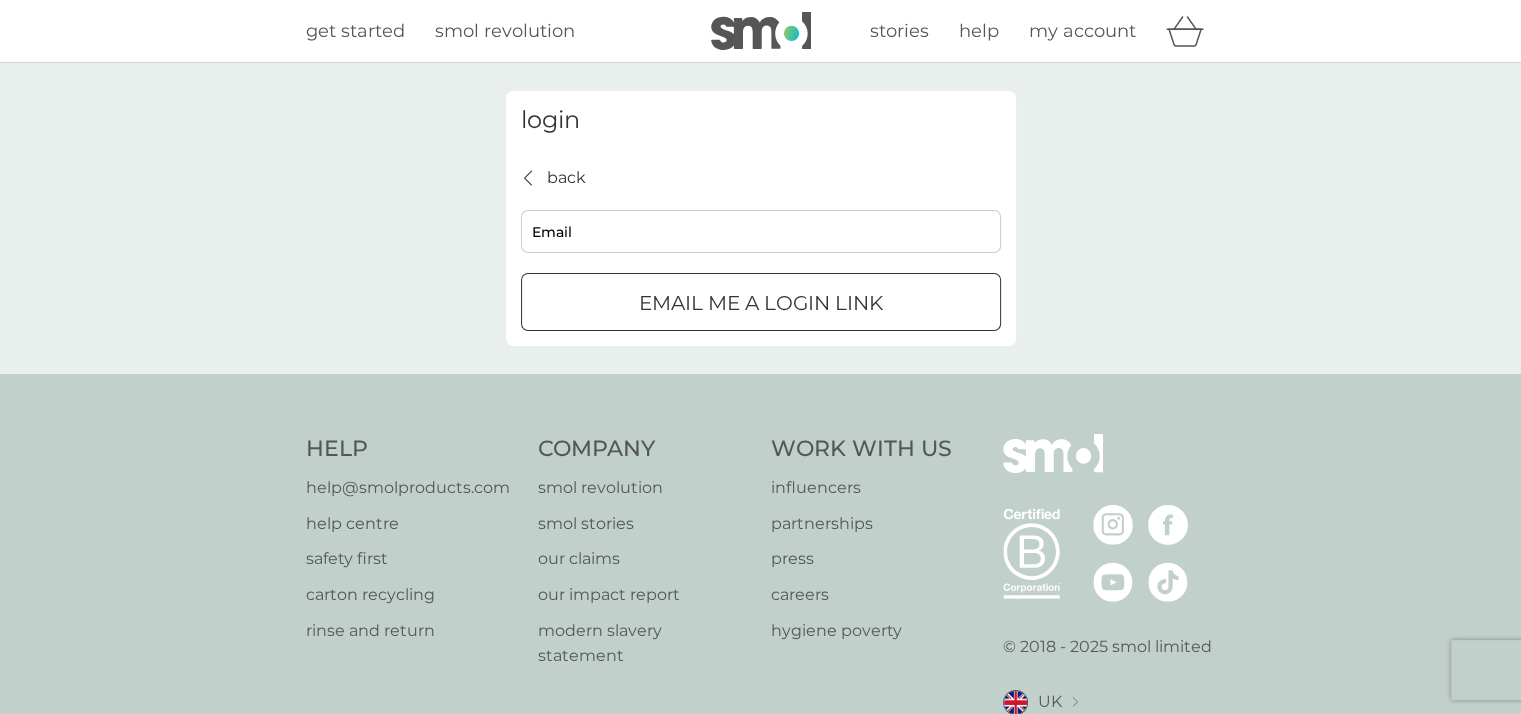 click on "Email" at bounding box center (761, 231) 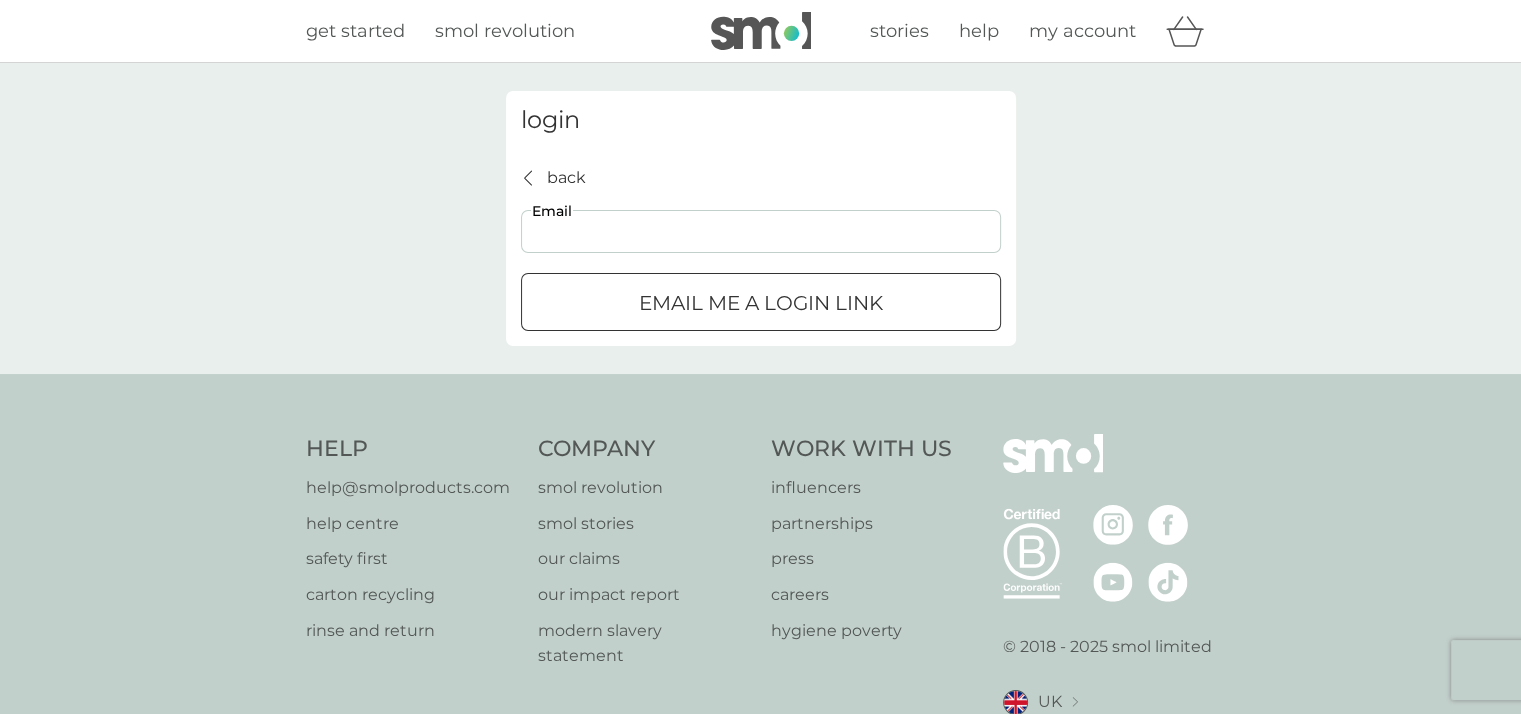 type on "[USERNAME]@[DOMAIN]" 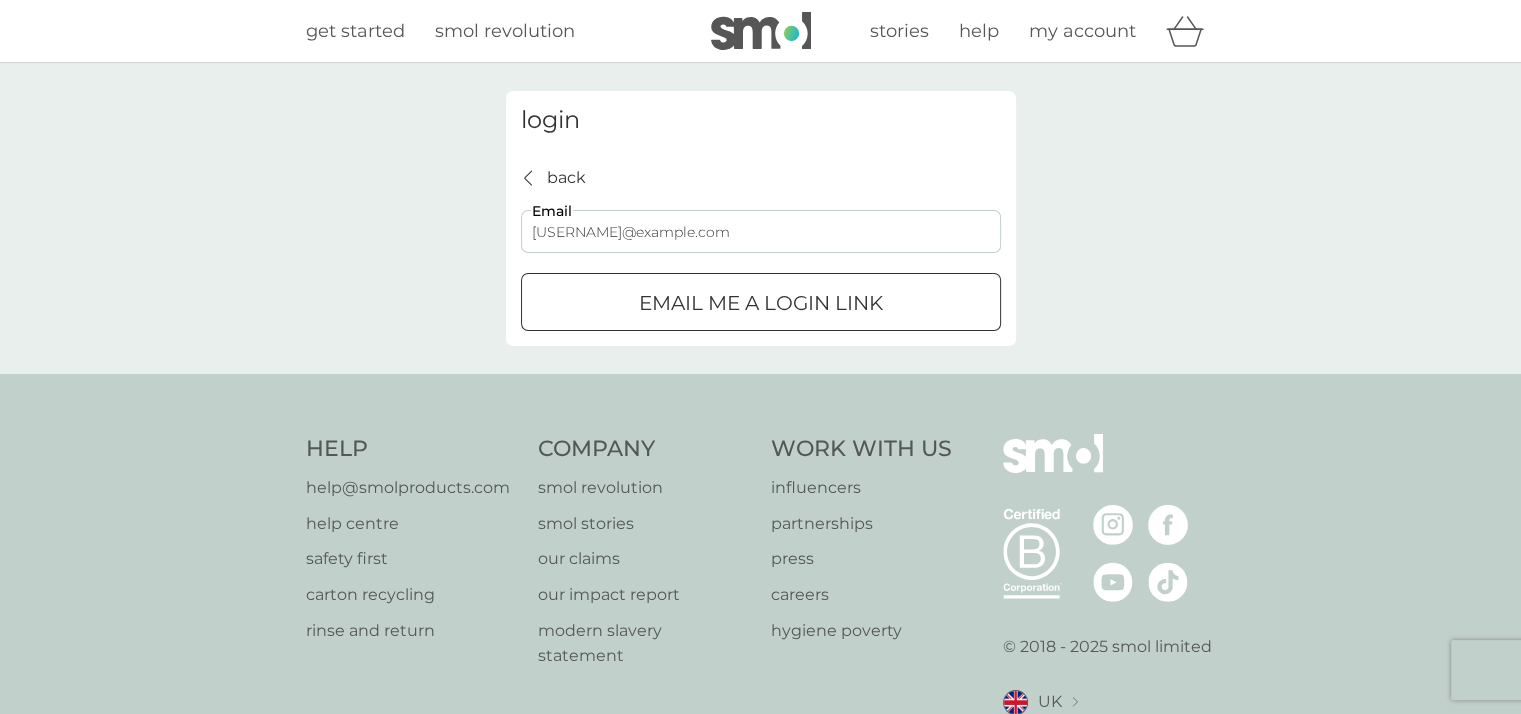 click on "Email me a login link" at bounding box center (761, 303) 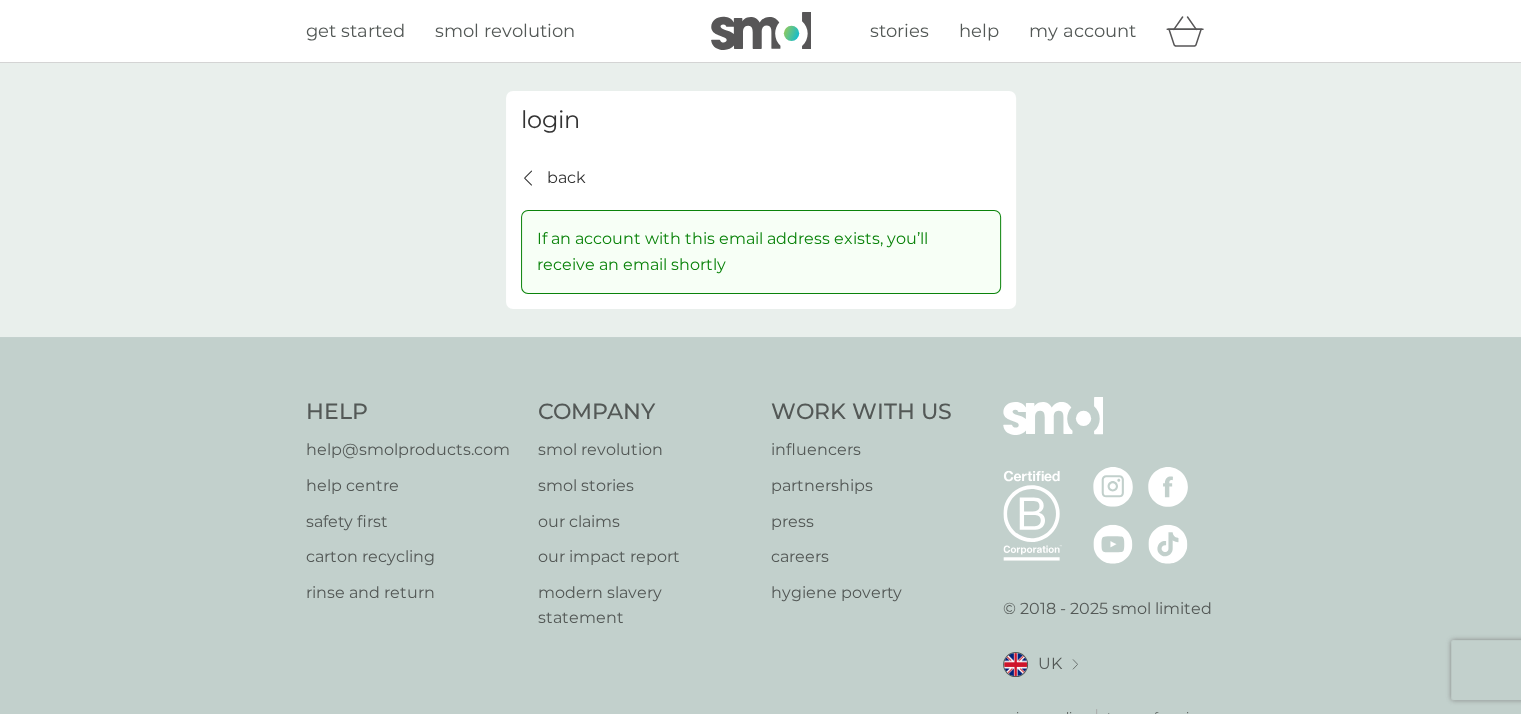 click on "back" at bounding box center (566, 178) 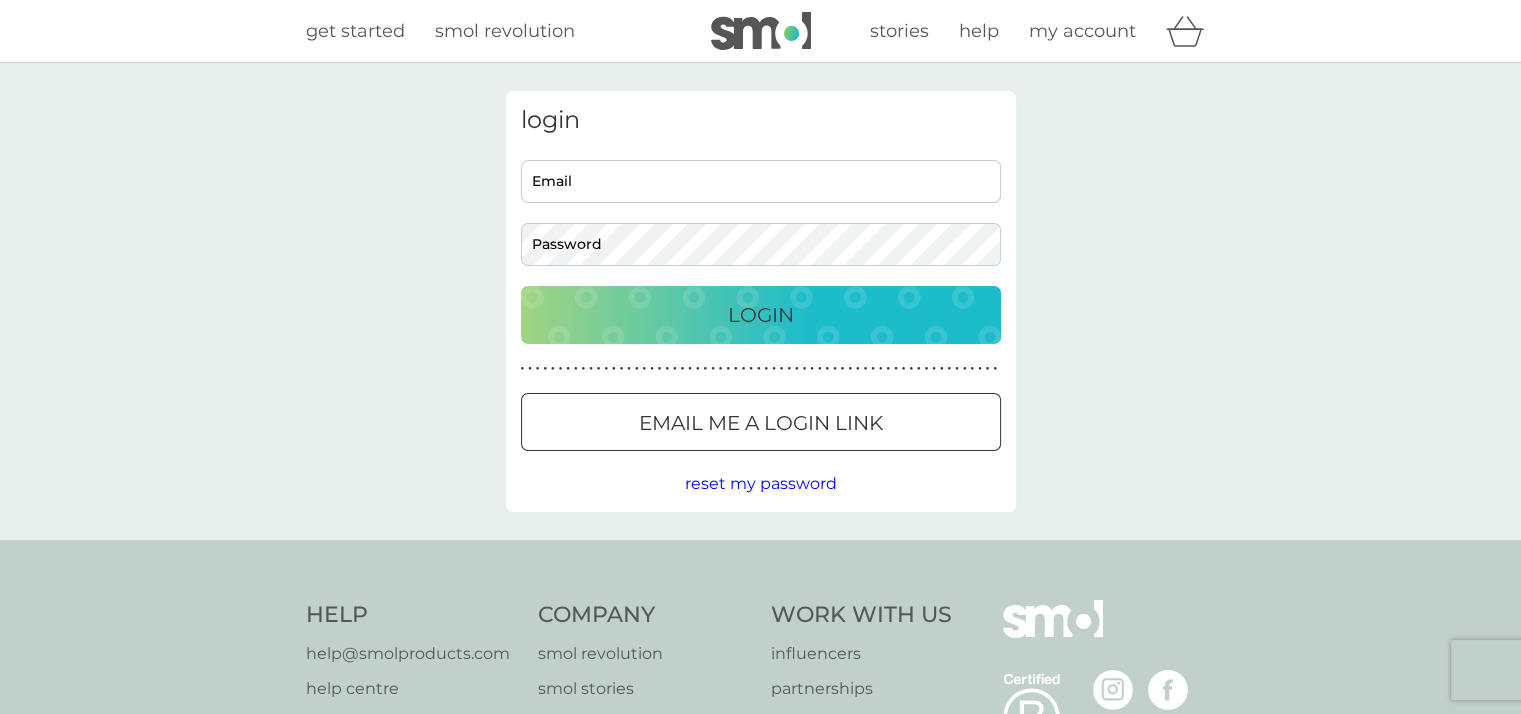 click on "reset my password" at bounding box center [761, 483] 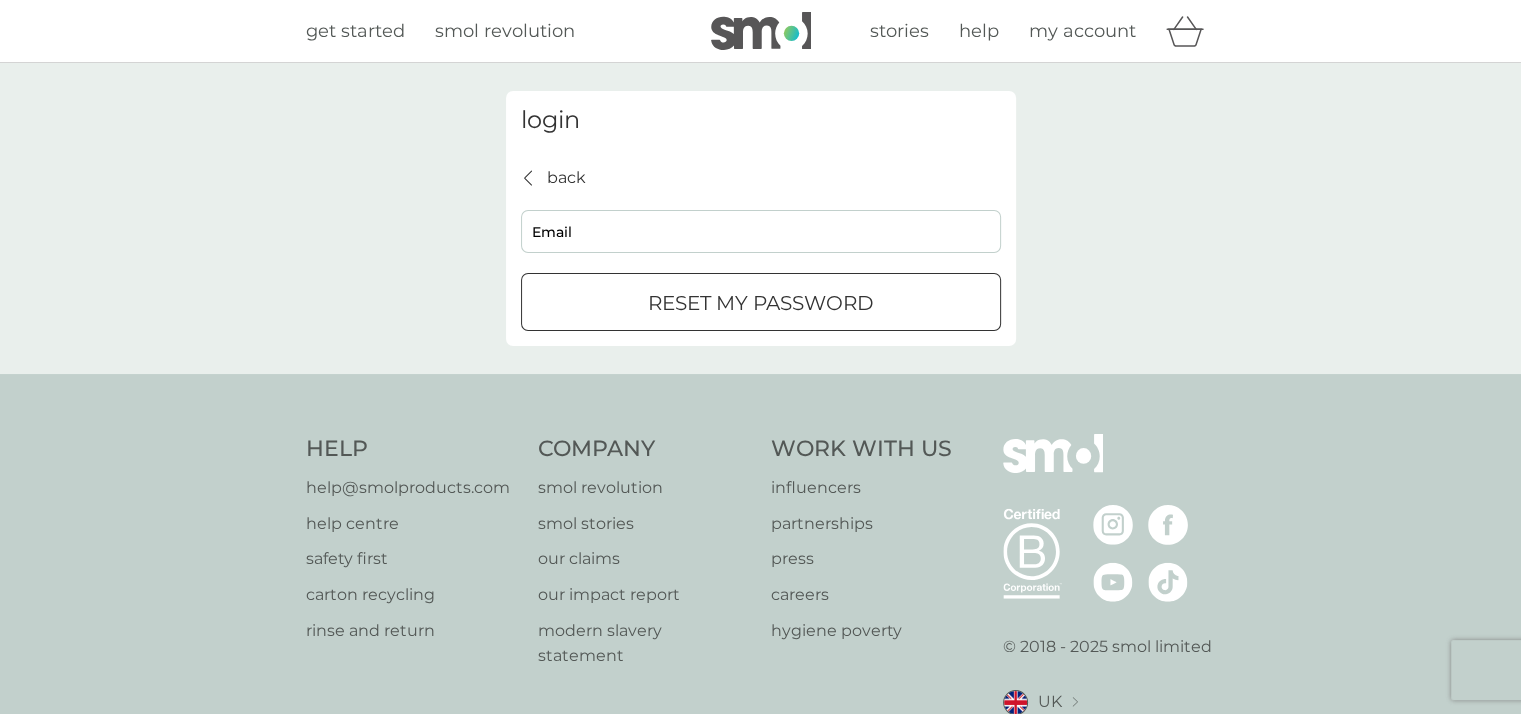 click on "Email" at bounding box center (761, 231) 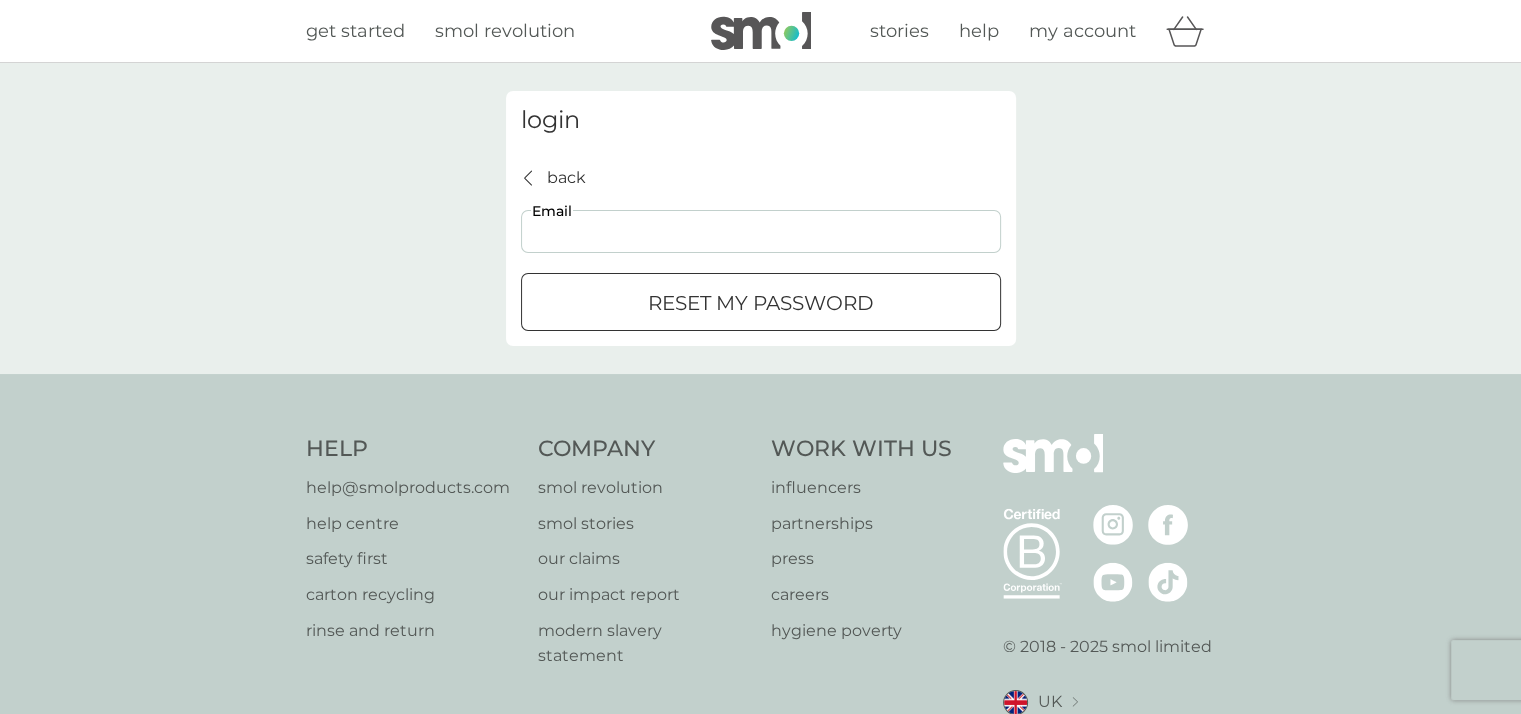 type on "[USERNAME]@[DOMAIN]" 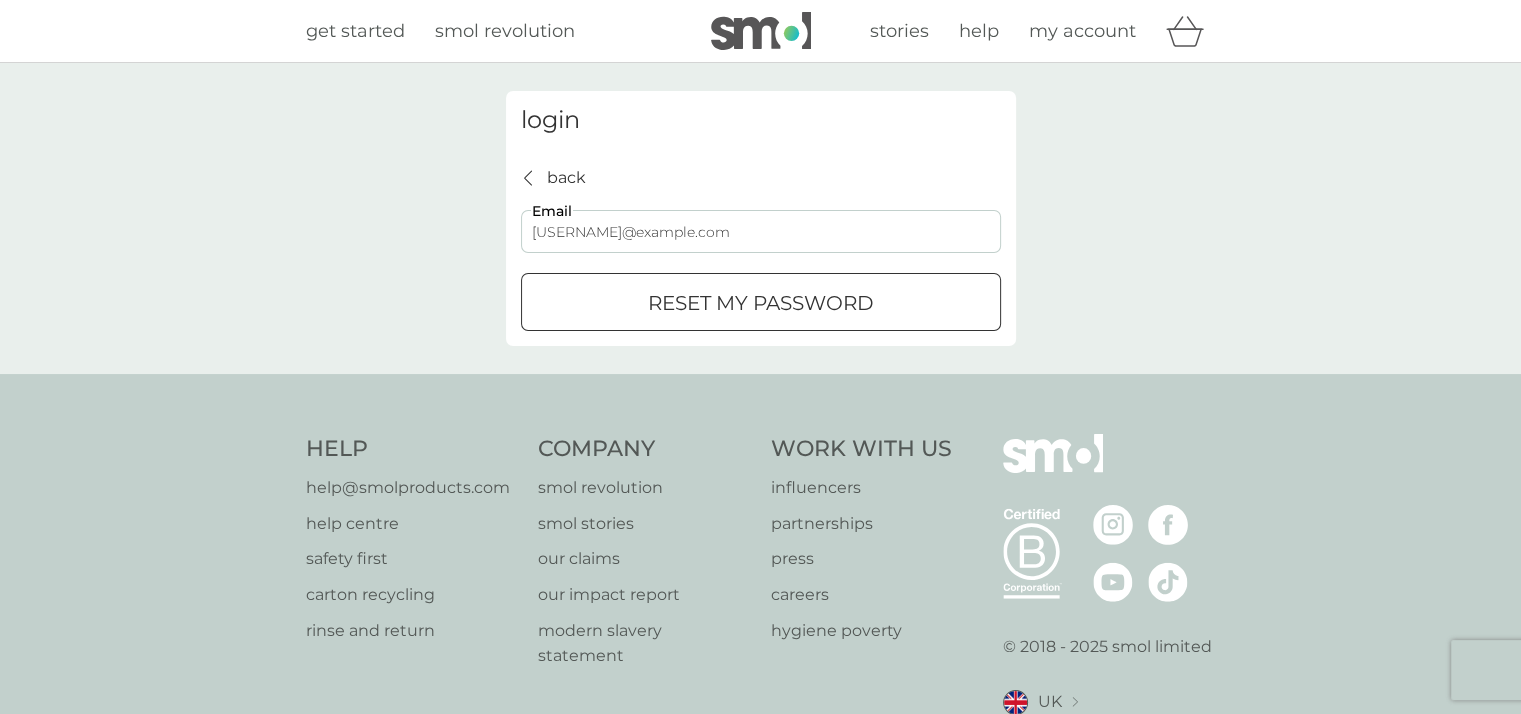 click at bounding box center [761, 303] 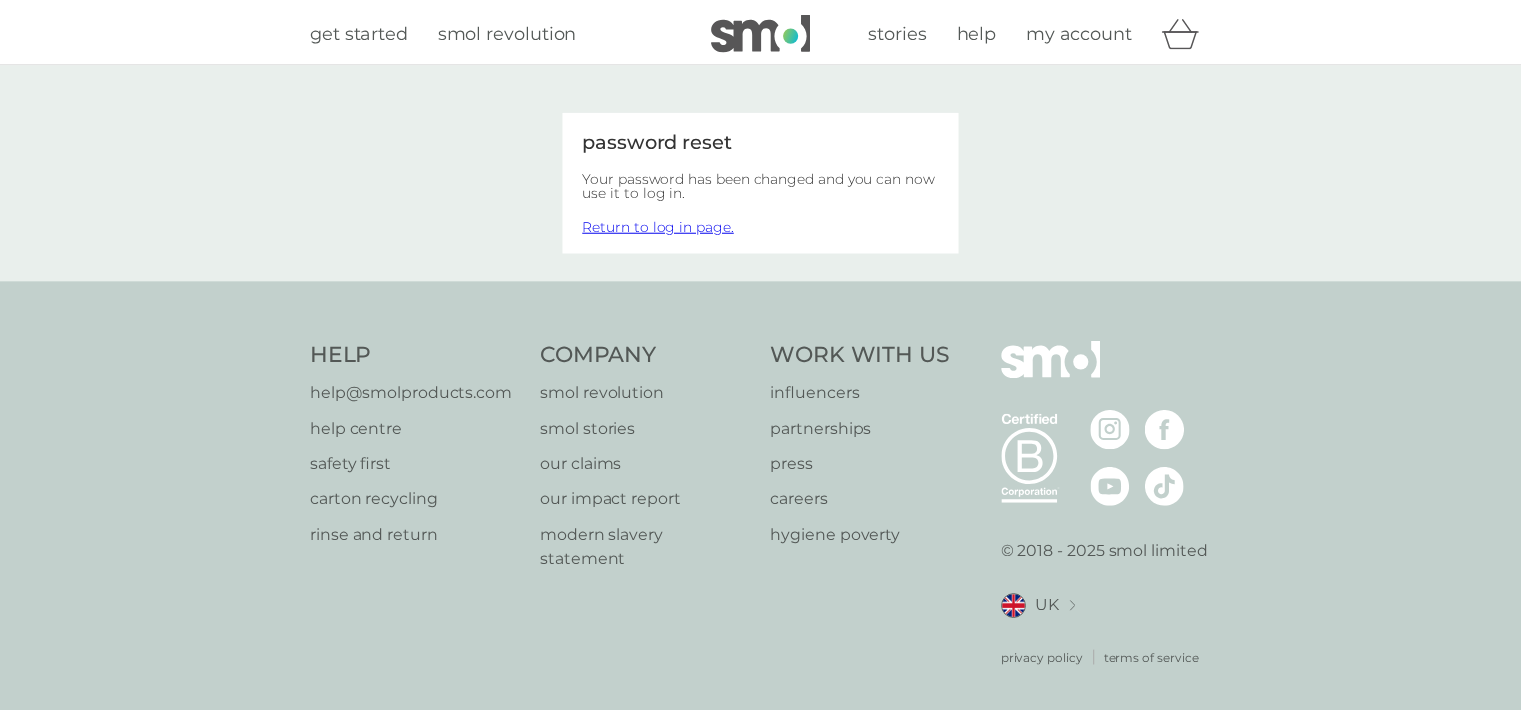 scroll, scrollTop: 0, scrollLeft: 0, axis: both 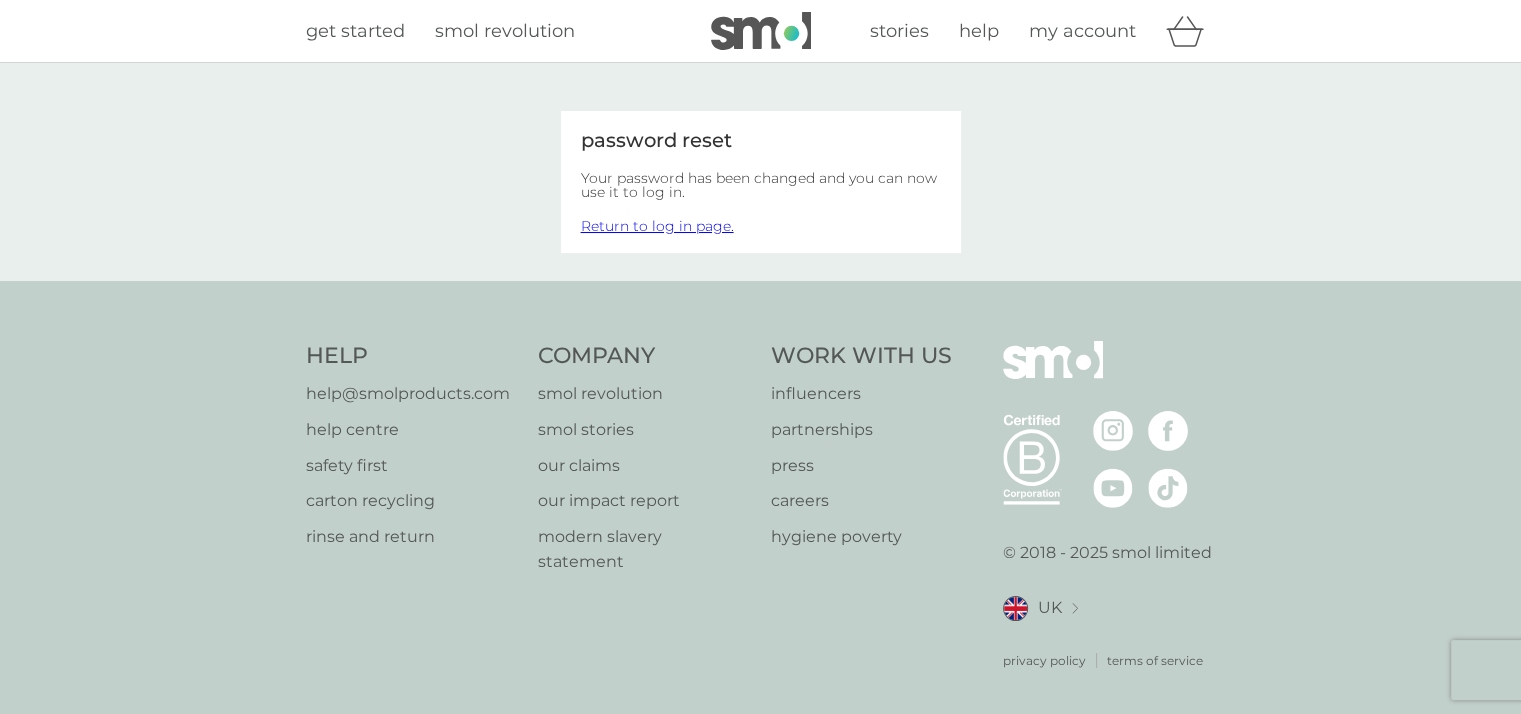 click on "Return to log in page." at bounding box center (657, 226) 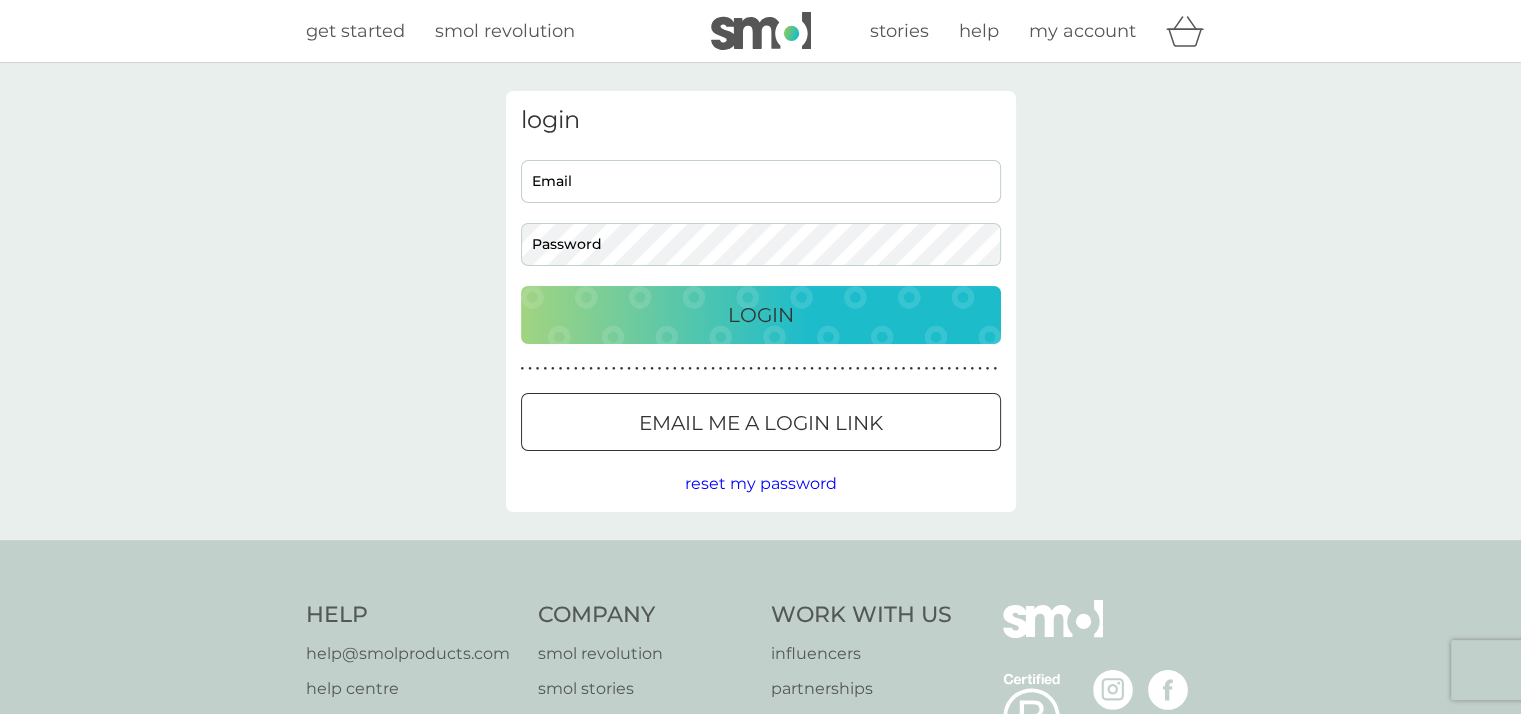 click on "Email" at bounding box center (761, 181) 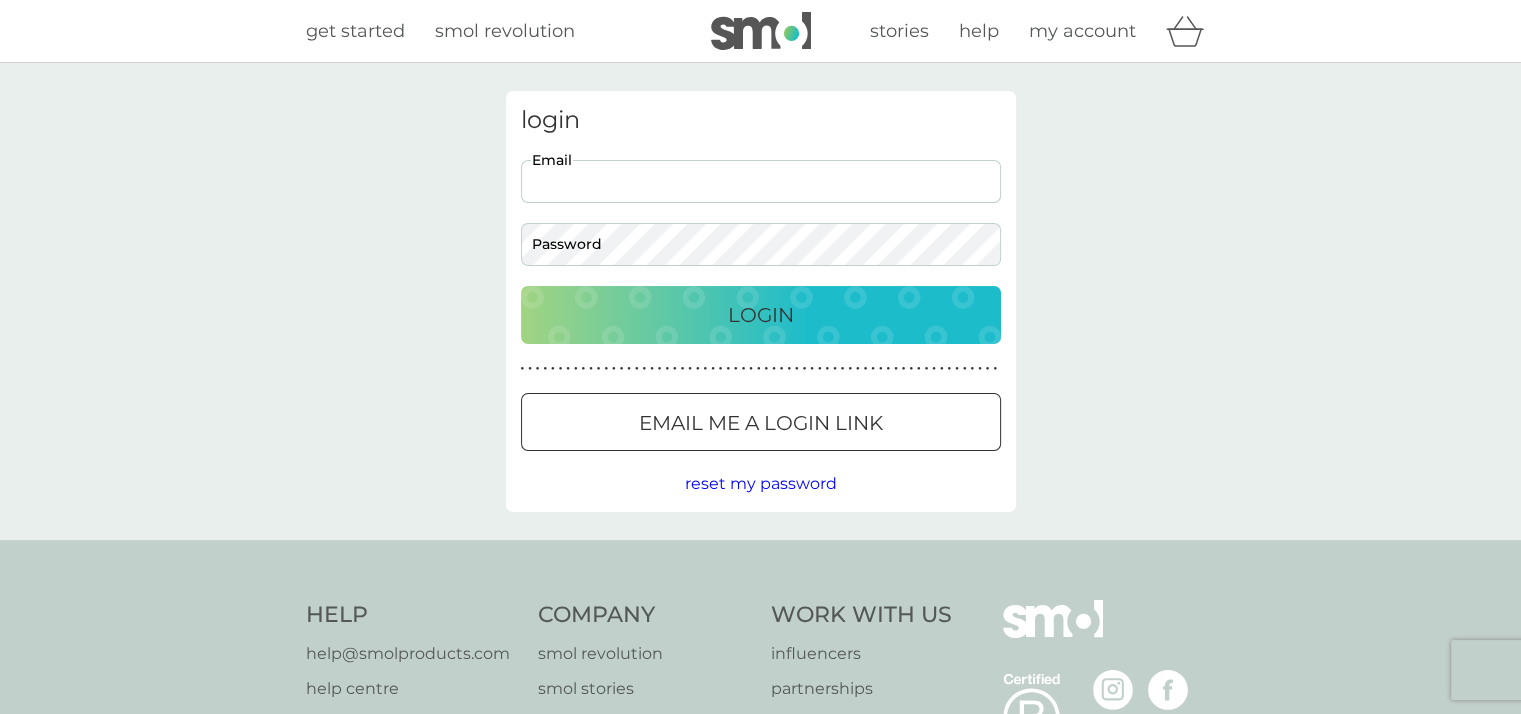 type on "[USERNAME]@[DOMAIN]" 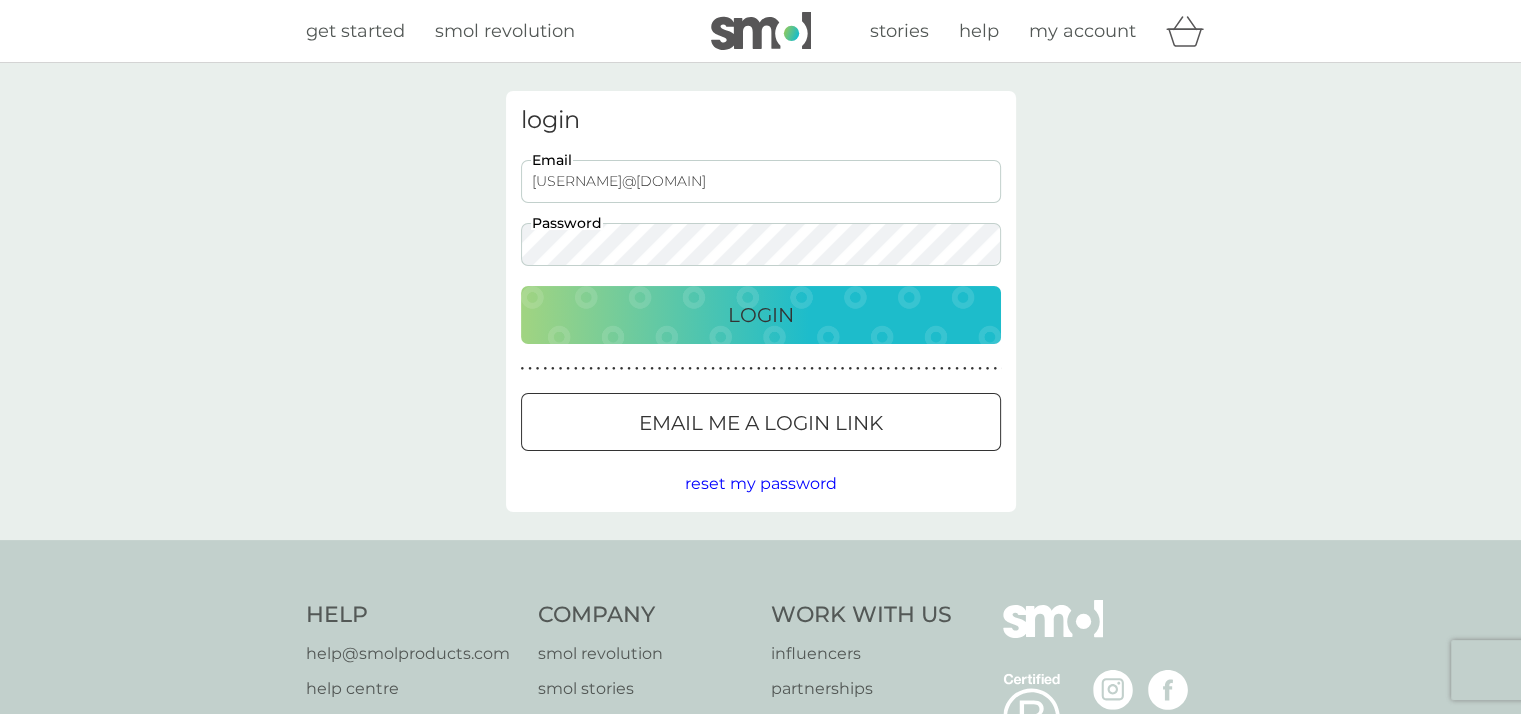 click on "Login" at bounding box center (761, 315) 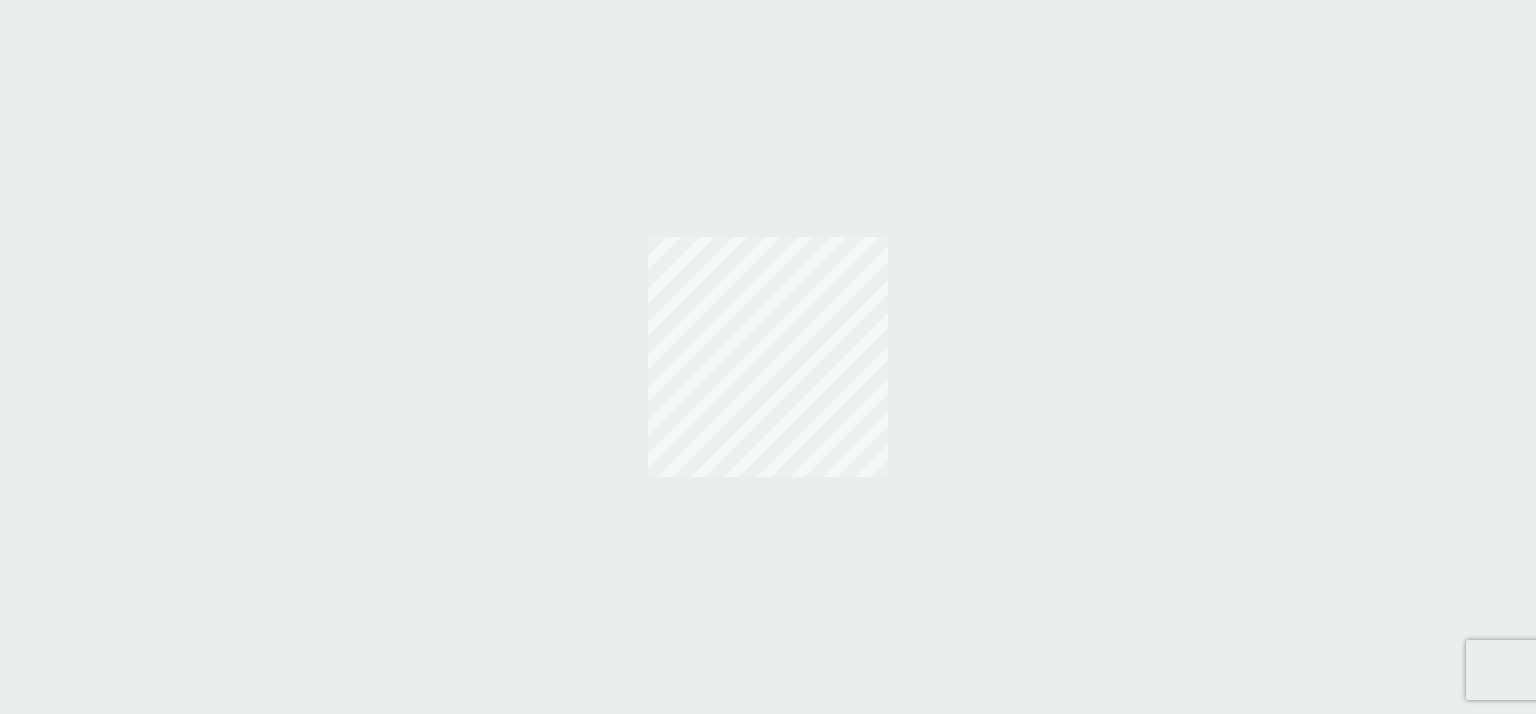 scroll, scrollTop: 0, scrollLeft: 0, axis: both 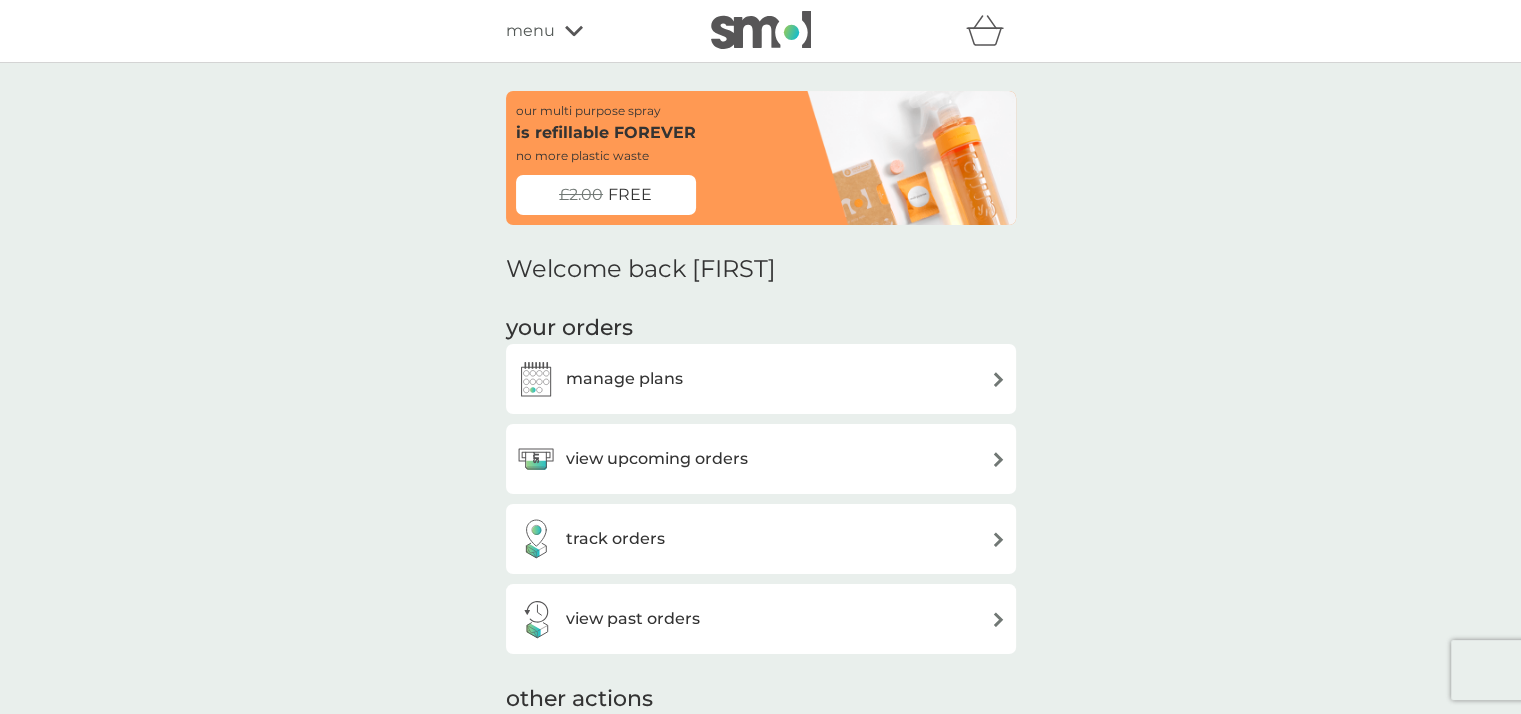 click on "manage plans" at bounding box center [761, 379] 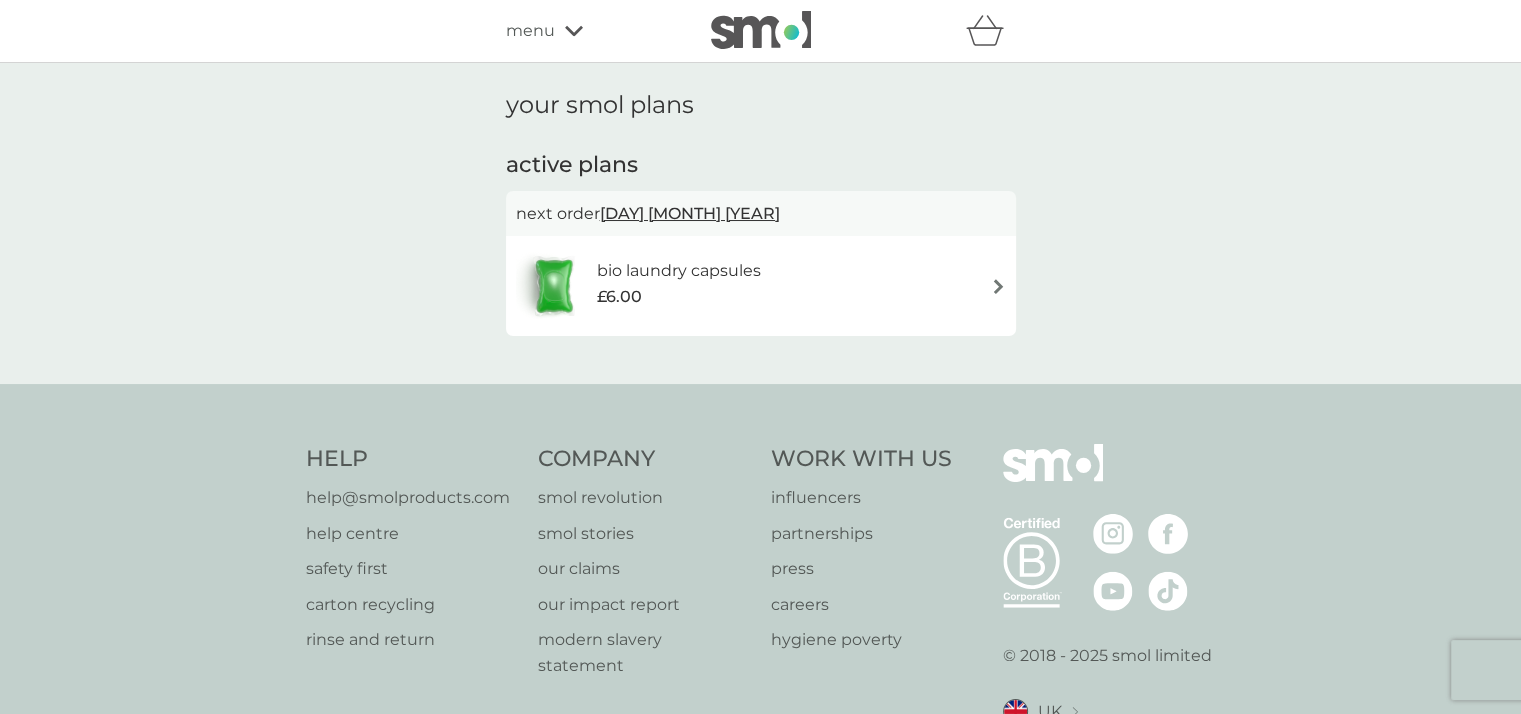 click on "bio laundry capsules £6.00" at bounding box center (761, 286) 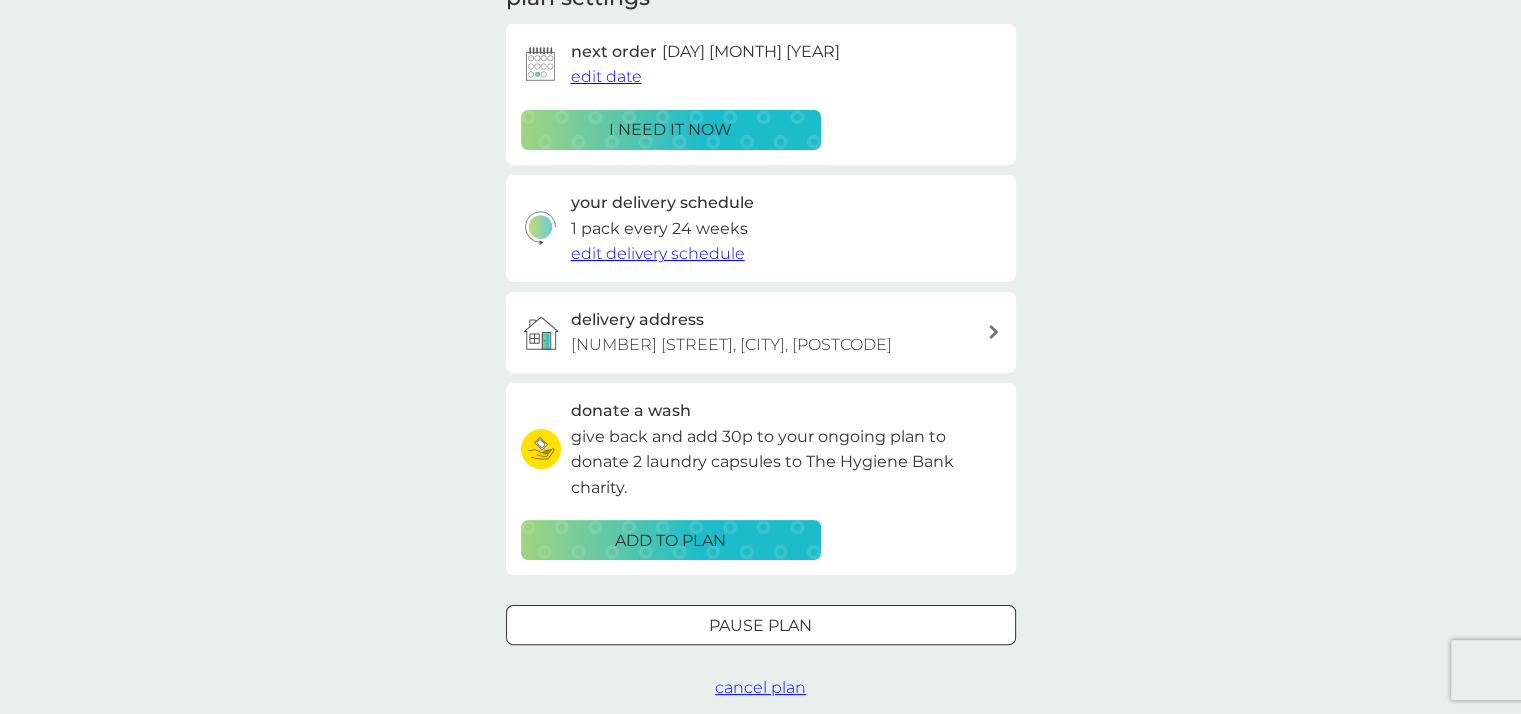 scroll, scrollTop: 400, scrollLeft: 0, axis: vertical 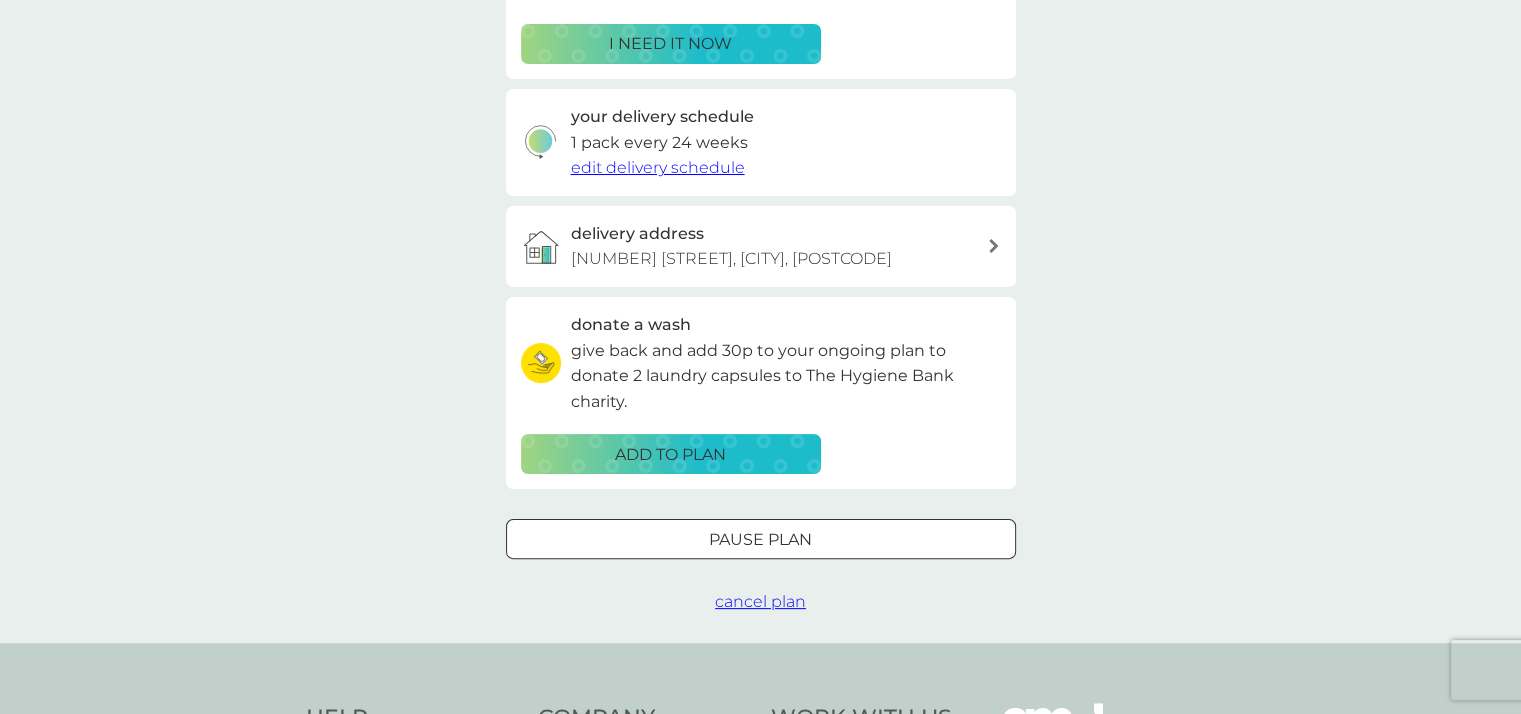 click on "cancel plan" at bounding box center [760, 601] 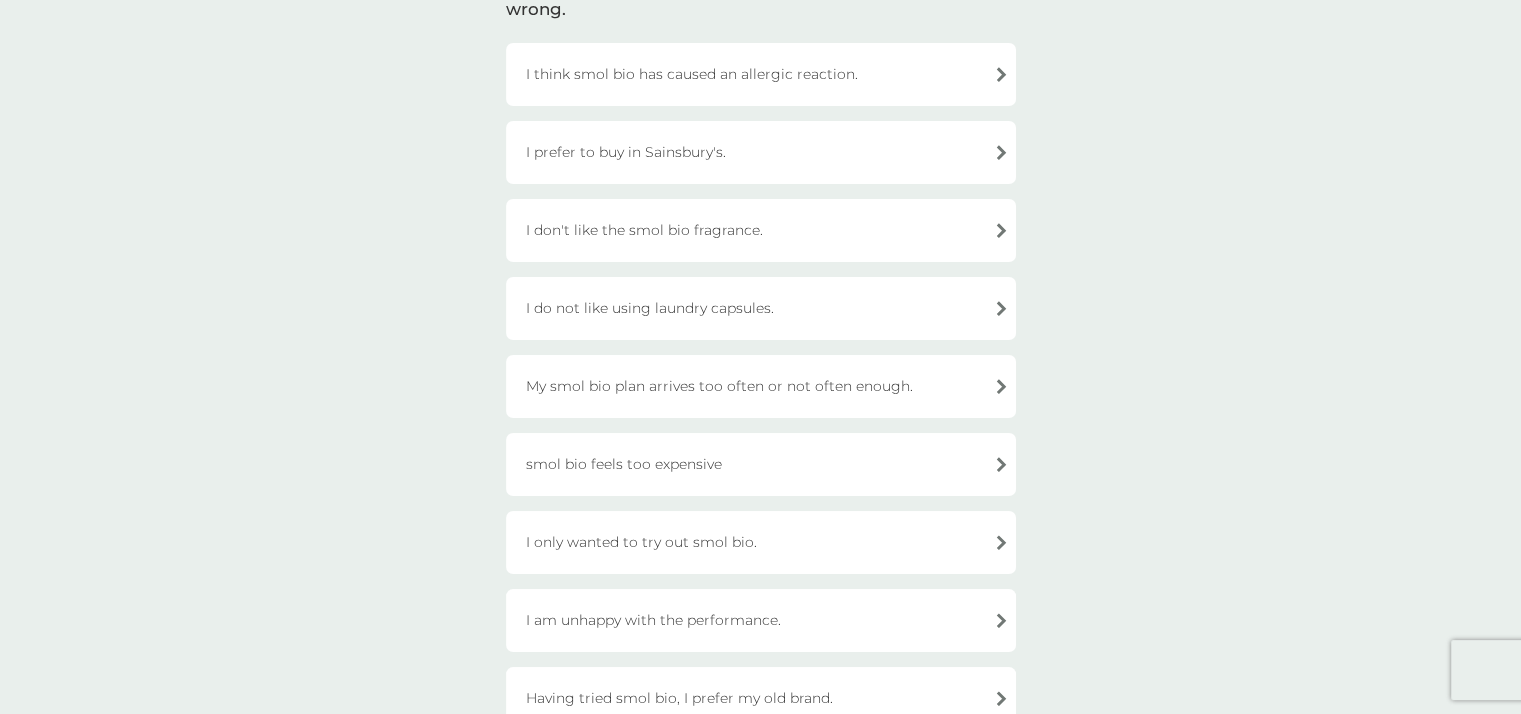 scroll, scrollTop: 200, scrollLeft: 0, axis: vertical 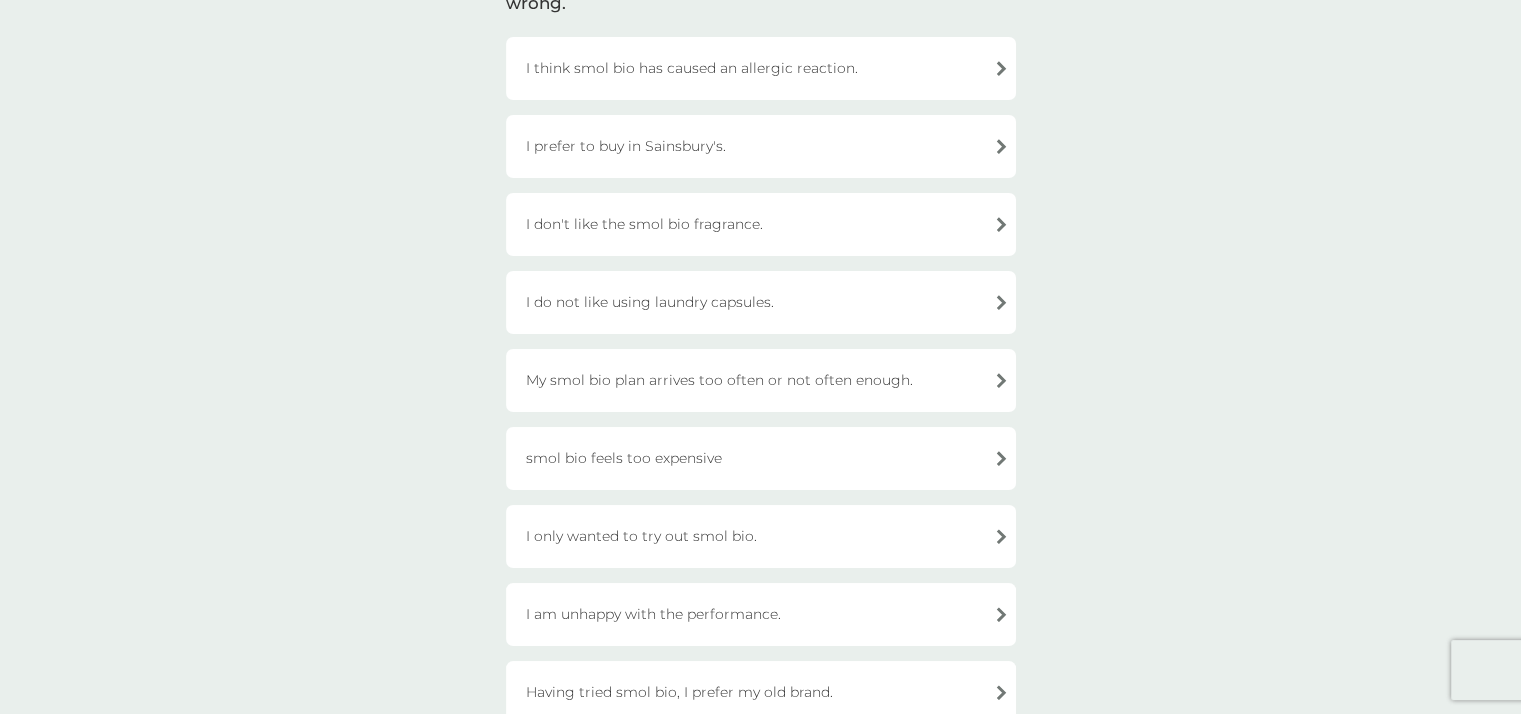 click on "I prefer to buy in Sainsbury's." at bounding box center (761, 146) 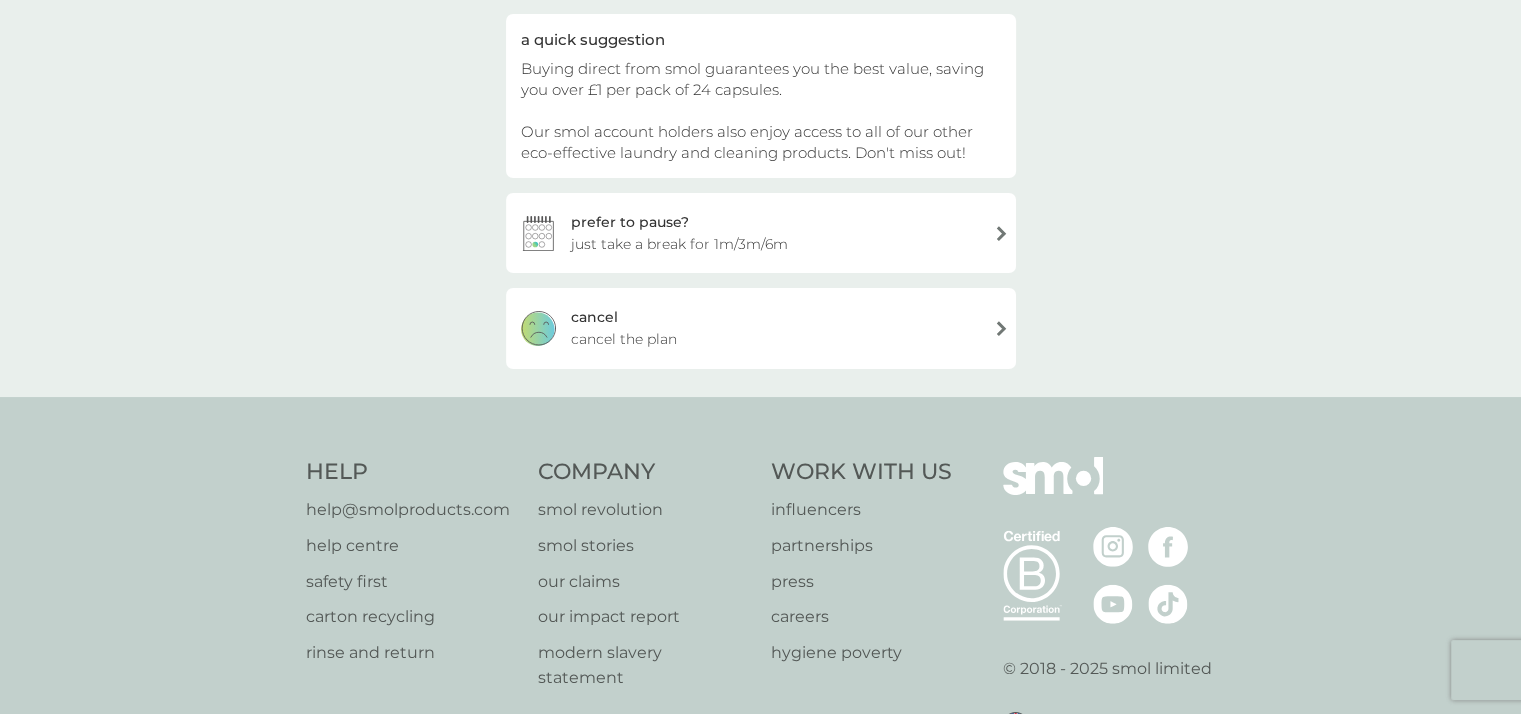 click on "cancel cancel the plan" at bounding box center [761, 328] 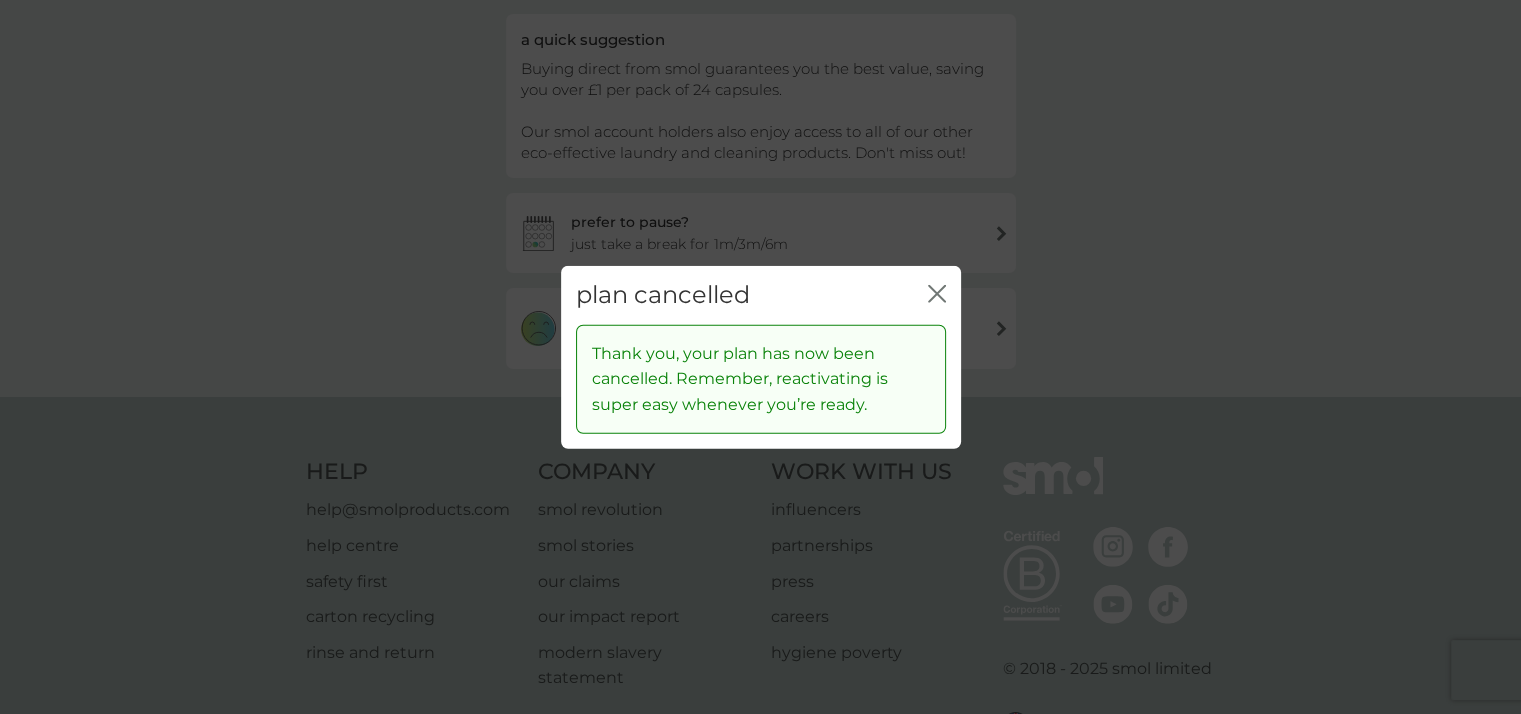 click 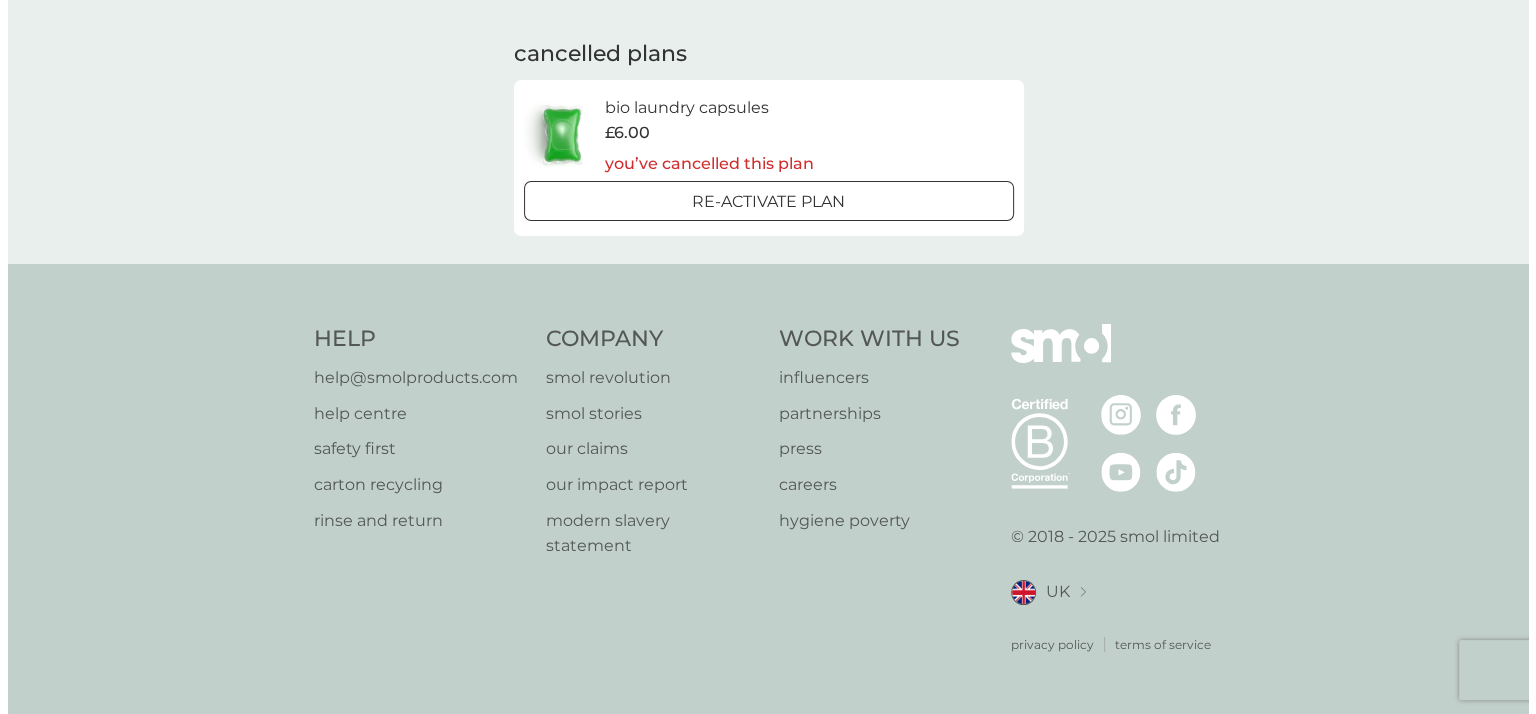 scroll, scrollTop: 0, scrollLeft: 0, axis: both 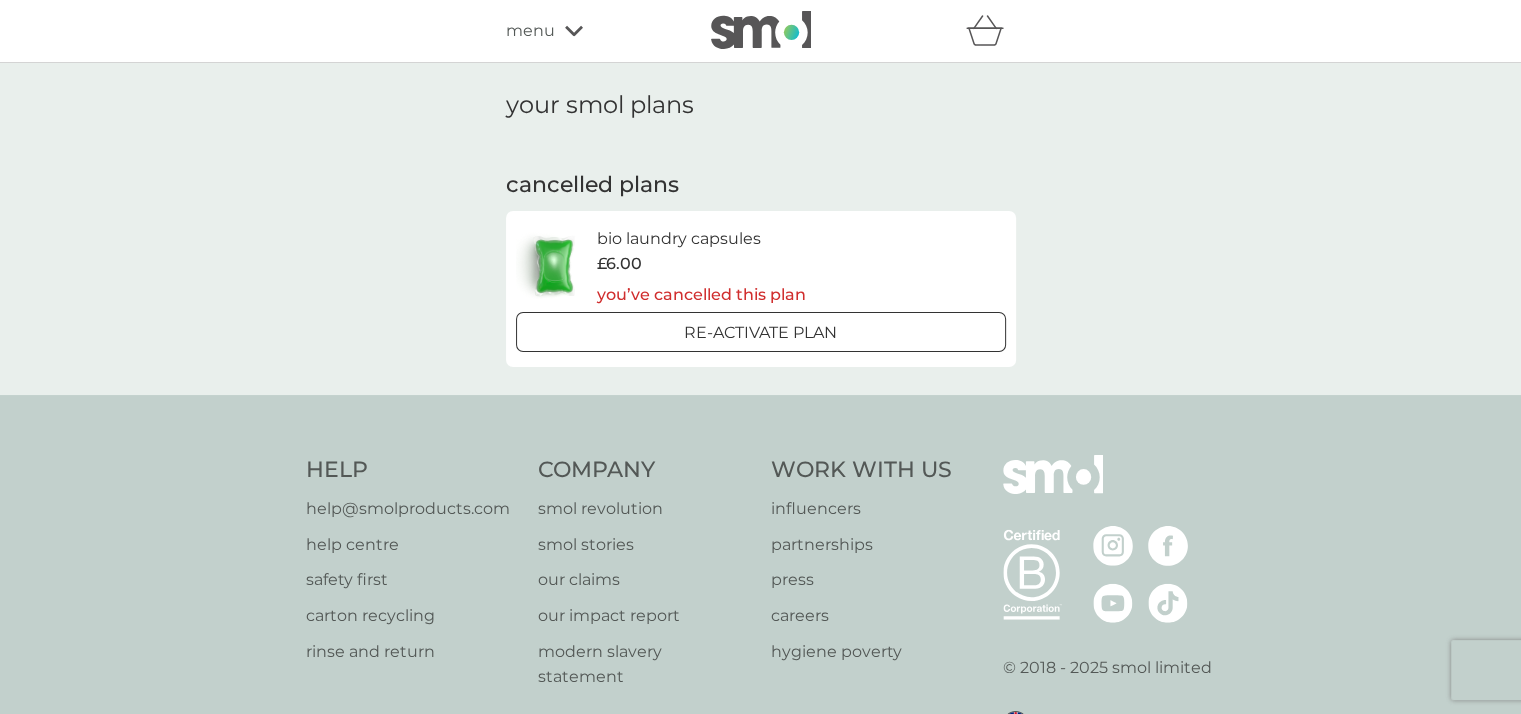 click 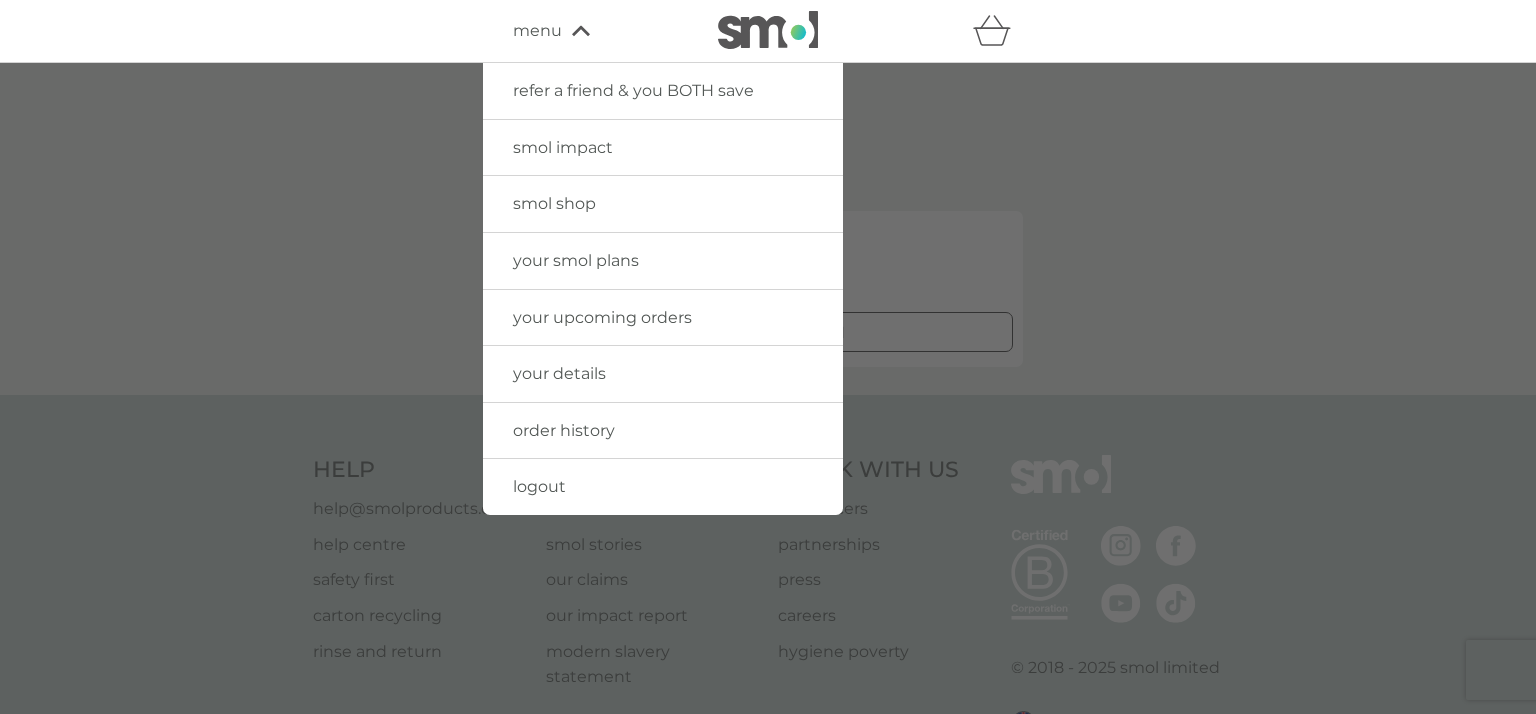 click on "logout" at bounding box center (539, 486) 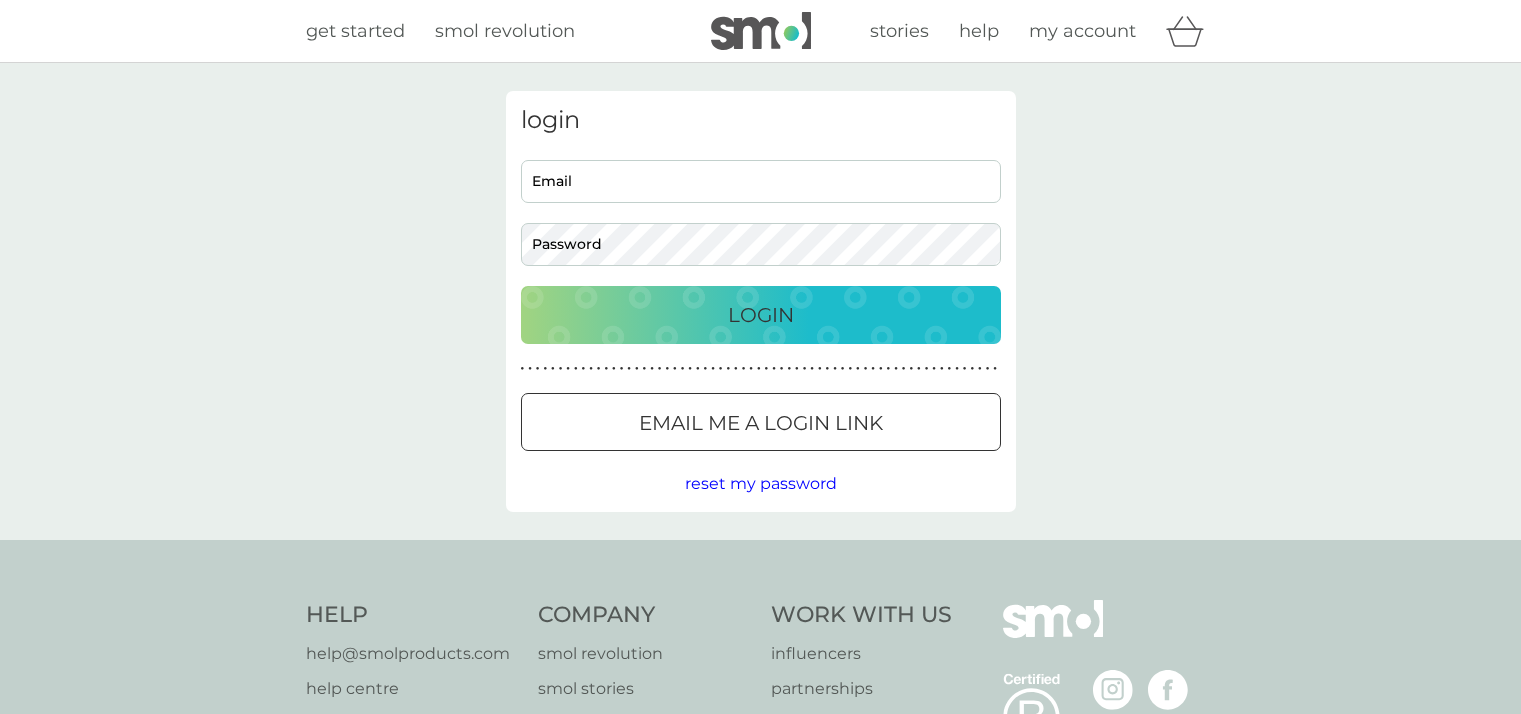 scroll, scrollTop: 0, scrollLeft: 0, axis: both 